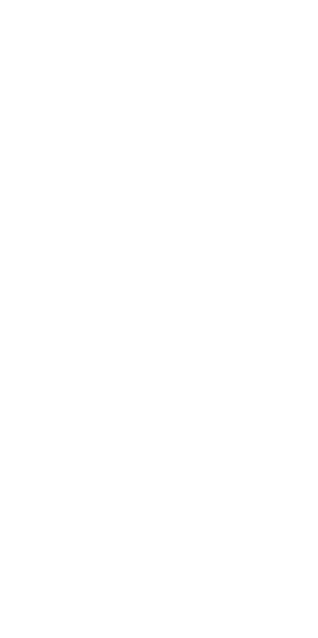 scroll, scrollTop: 0, scrollLeft: 0, axis: both 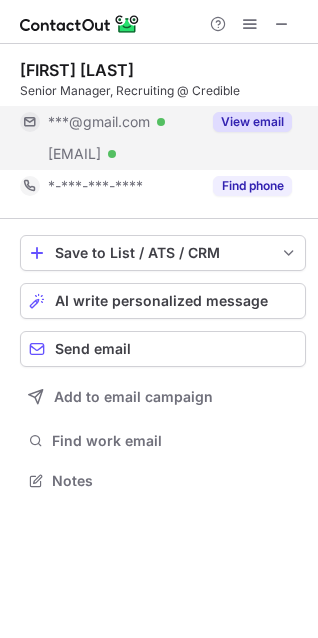 click on "View email" at bounding box center (252, 122) 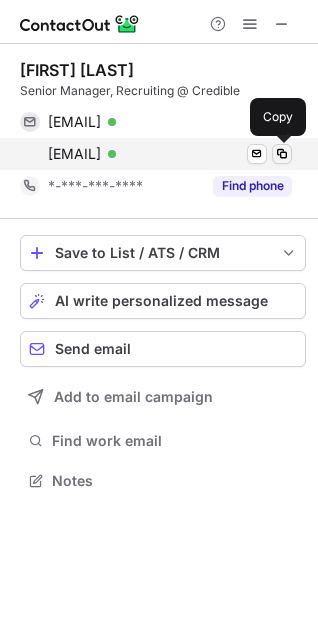 click at bounding box center [282, 154] 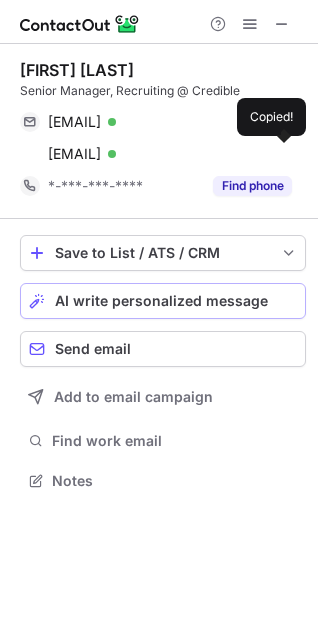 type 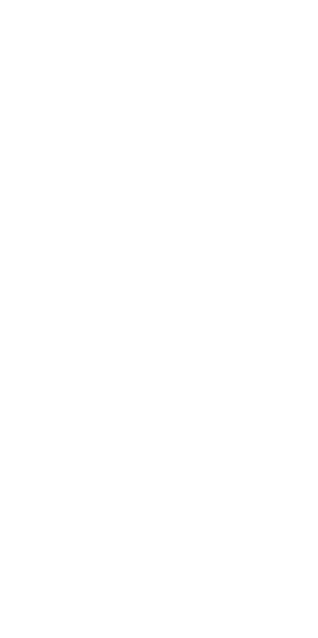 scroll, scrollTop: 0, scrollLeft: 0, axis: both 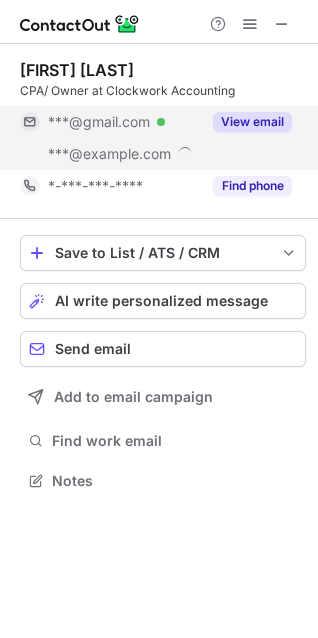 click on "View email" at bounding box center [252, 122] 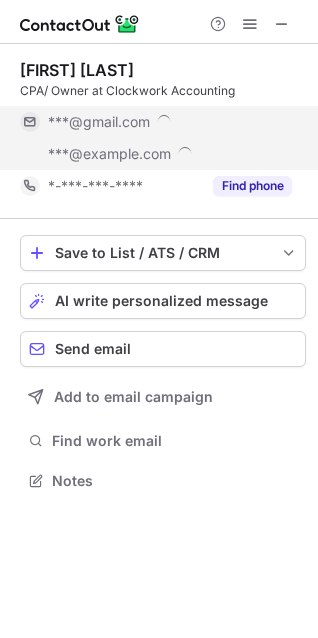 scroll, scrollTop: 9, scrollLeft: 9, axis: both 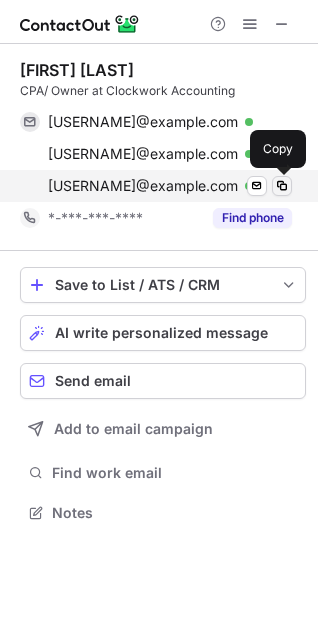 click at bounding box center (282, 186) 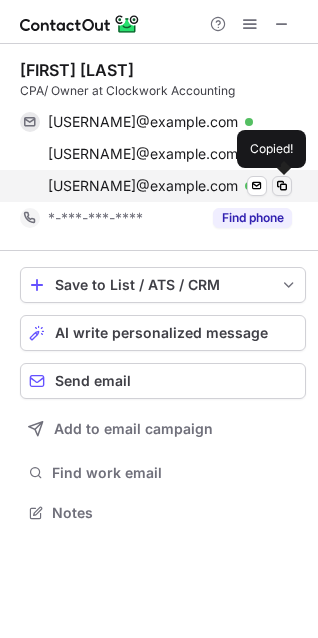 type 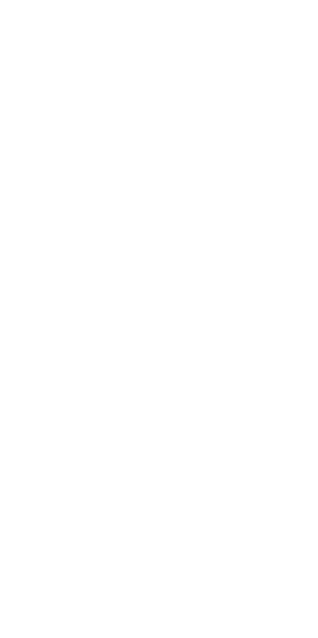 scroll, scrollTop: 0, scrollLeft: 0, axis: both 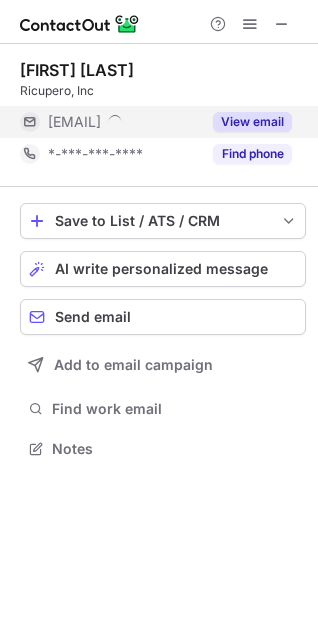 click on "View email" at bounding box center (252, 122) 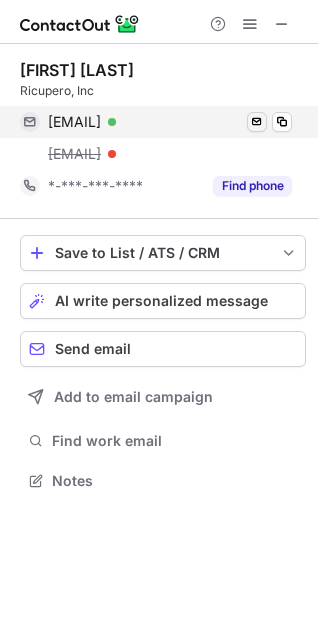 scroll, scrollTop: 10, scrollLeft: 9, axis: both 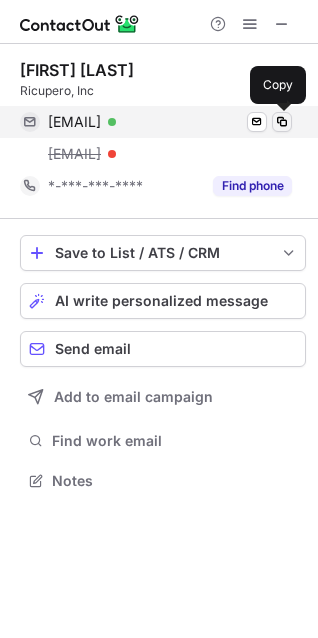 click at bounding box center (282, 122) 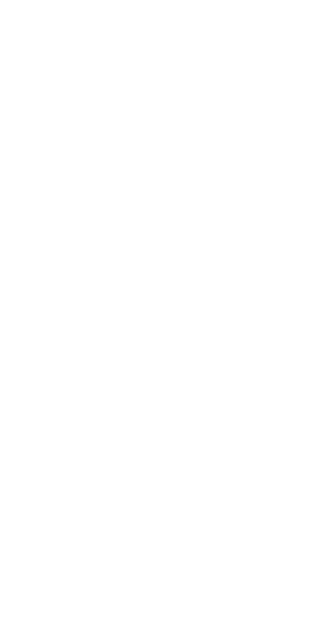 scroll, scrollTop: 0, scrollLeft: 0, axis: both 